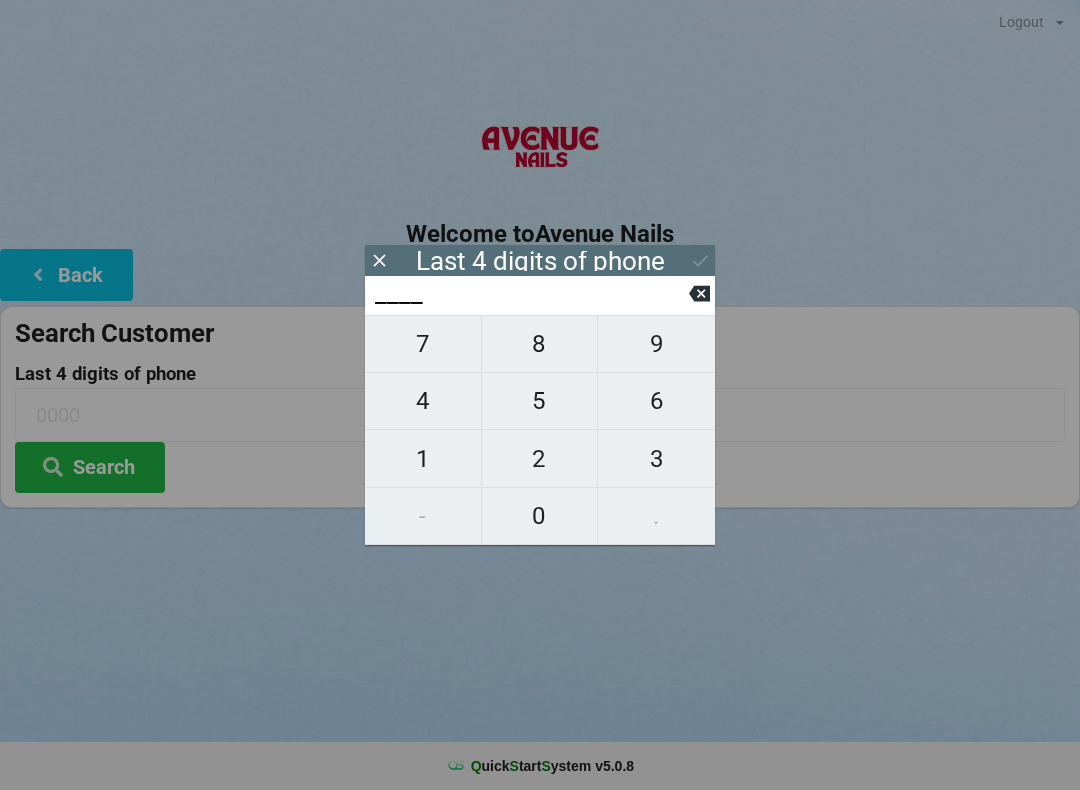 scroll, scrollTop: 0, scrollLeft: 0, axis: both 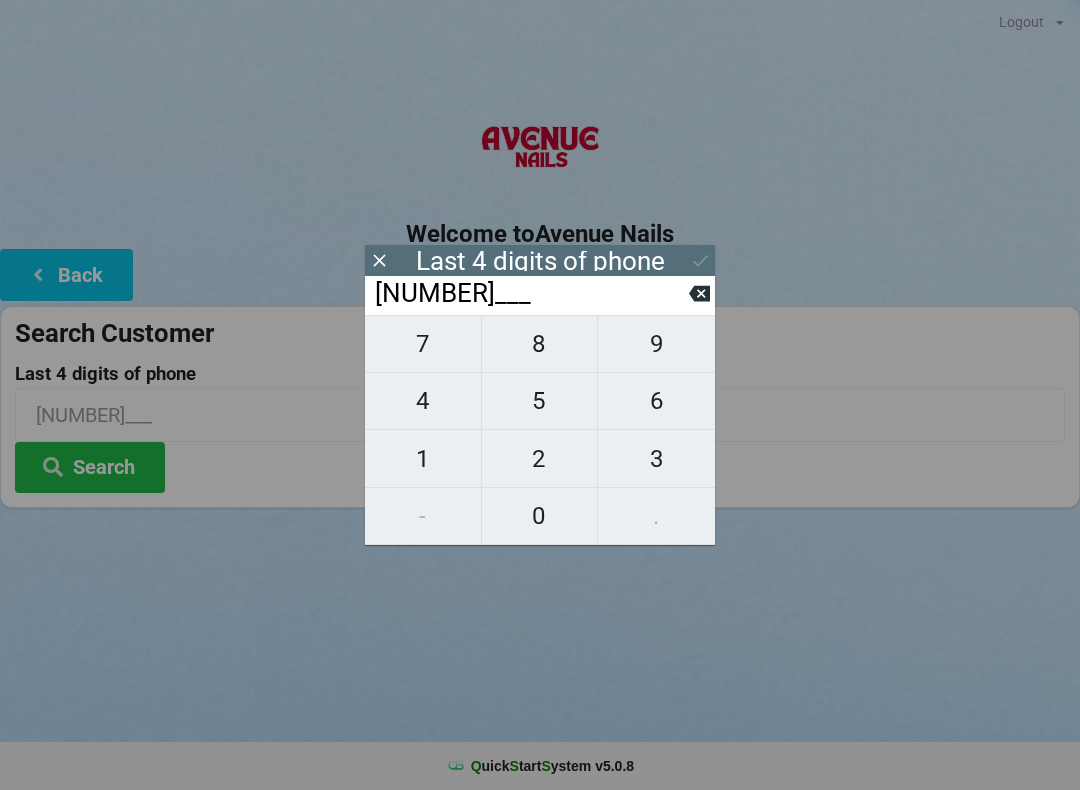 click on "4" at bounding box center (423, 401) 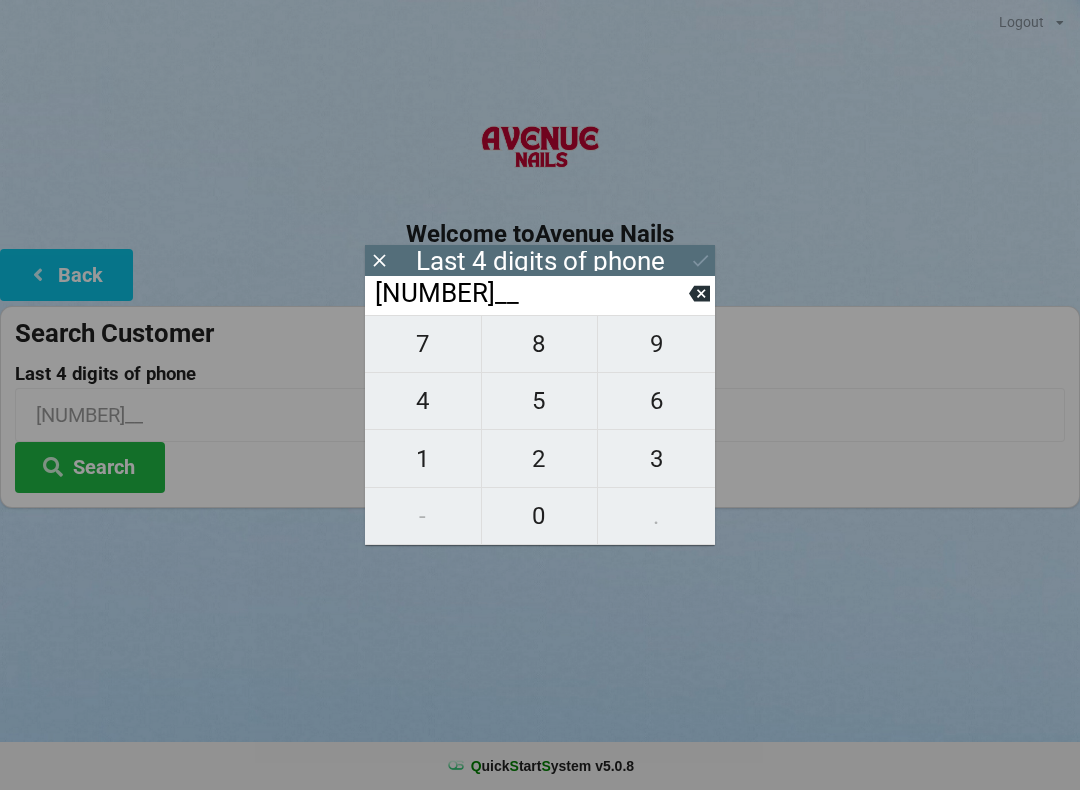 click on "9" at bounding box center [656, 344] 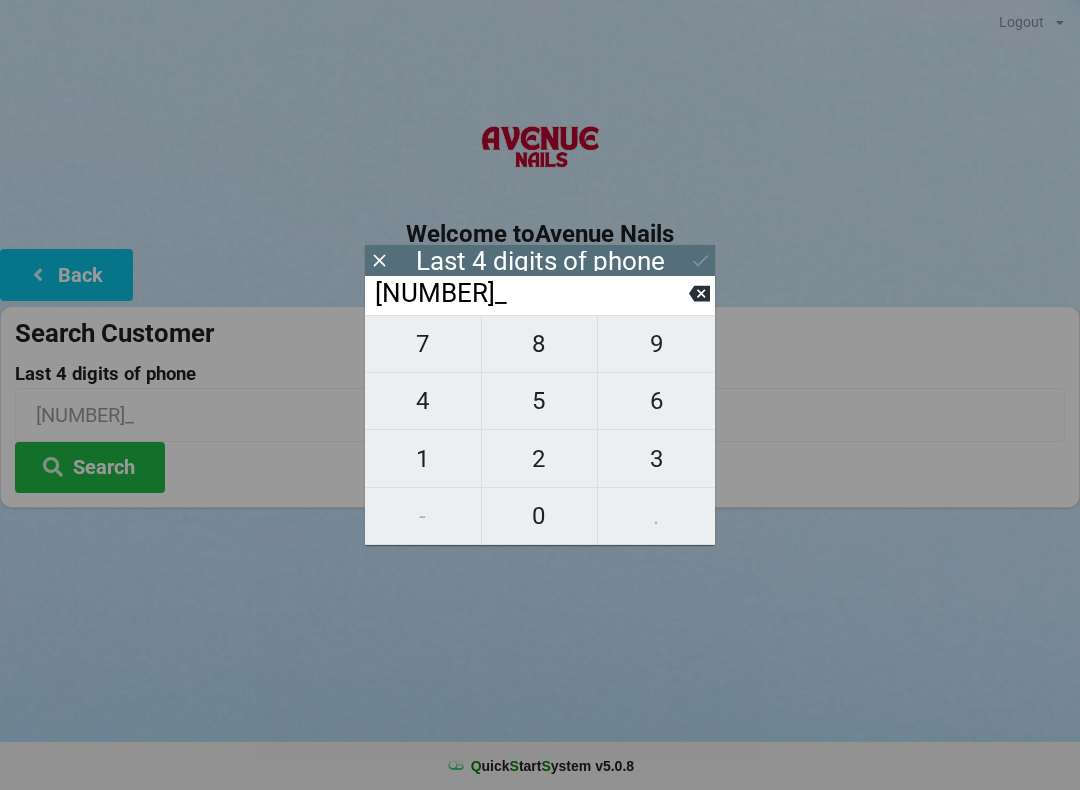 click 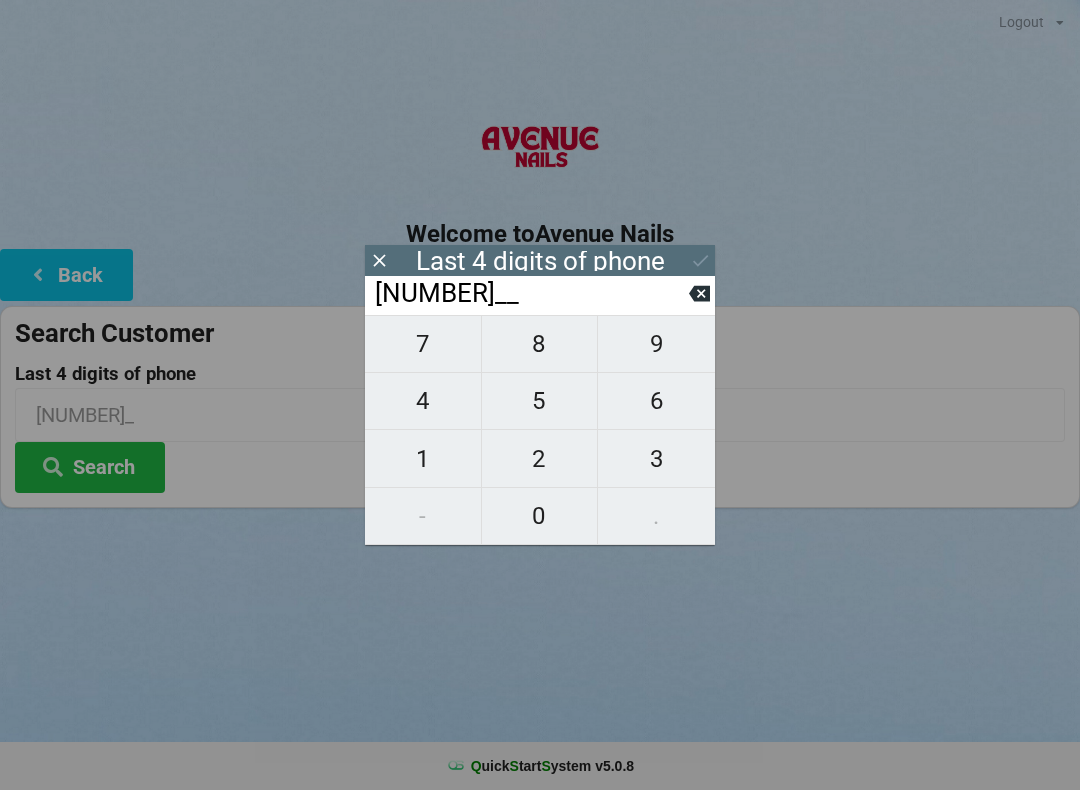 click on "3" at bounding box center (656, 459) 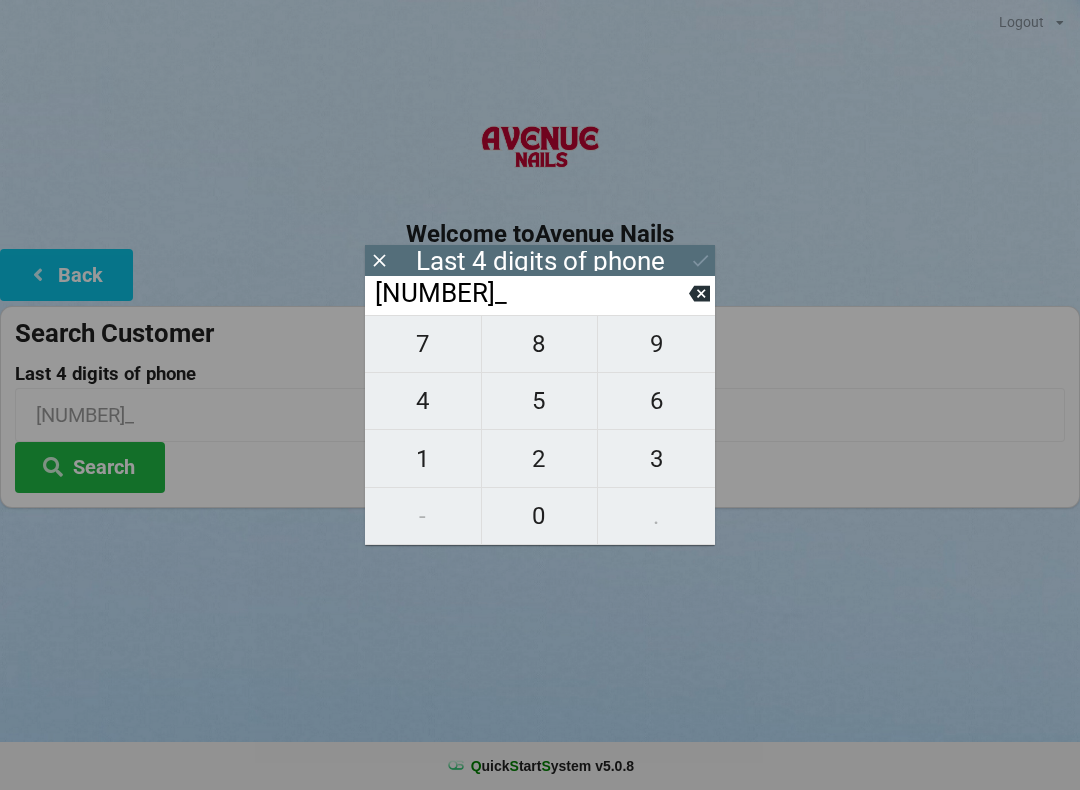 click on "8" at bounding box center [540, 344] 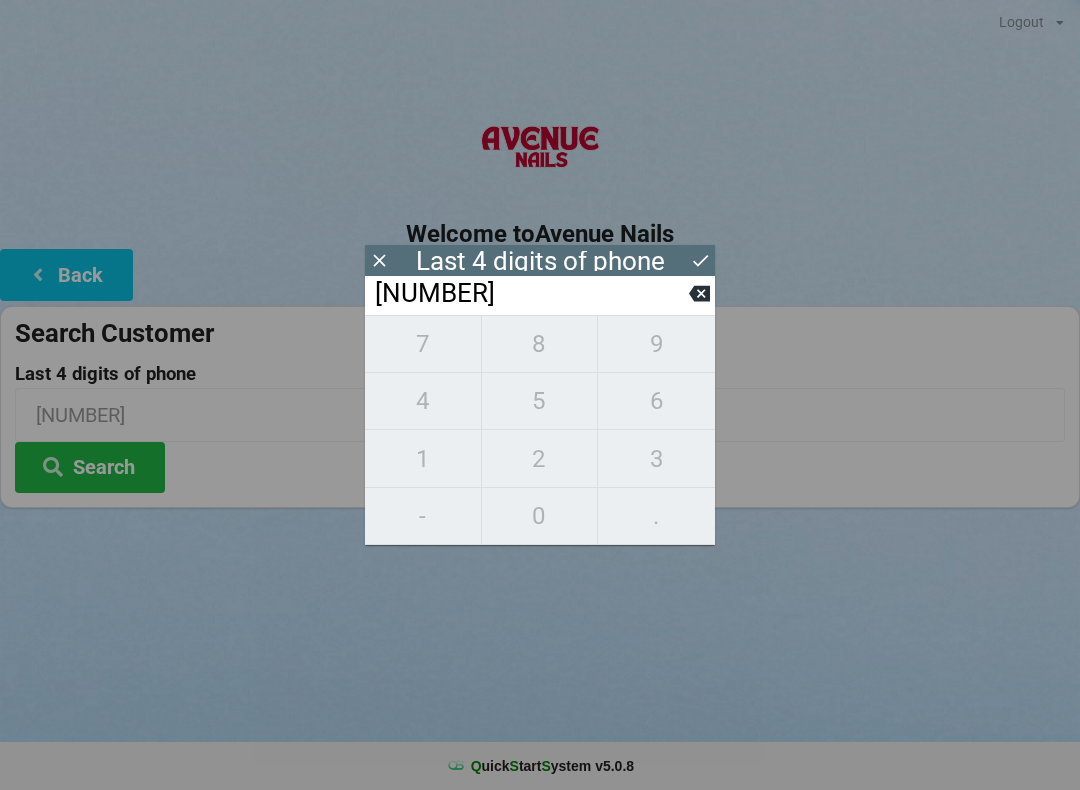 click on "7 8 9 4 5 6 1 2 3 - 0 ." at bounding box center [540, 430] 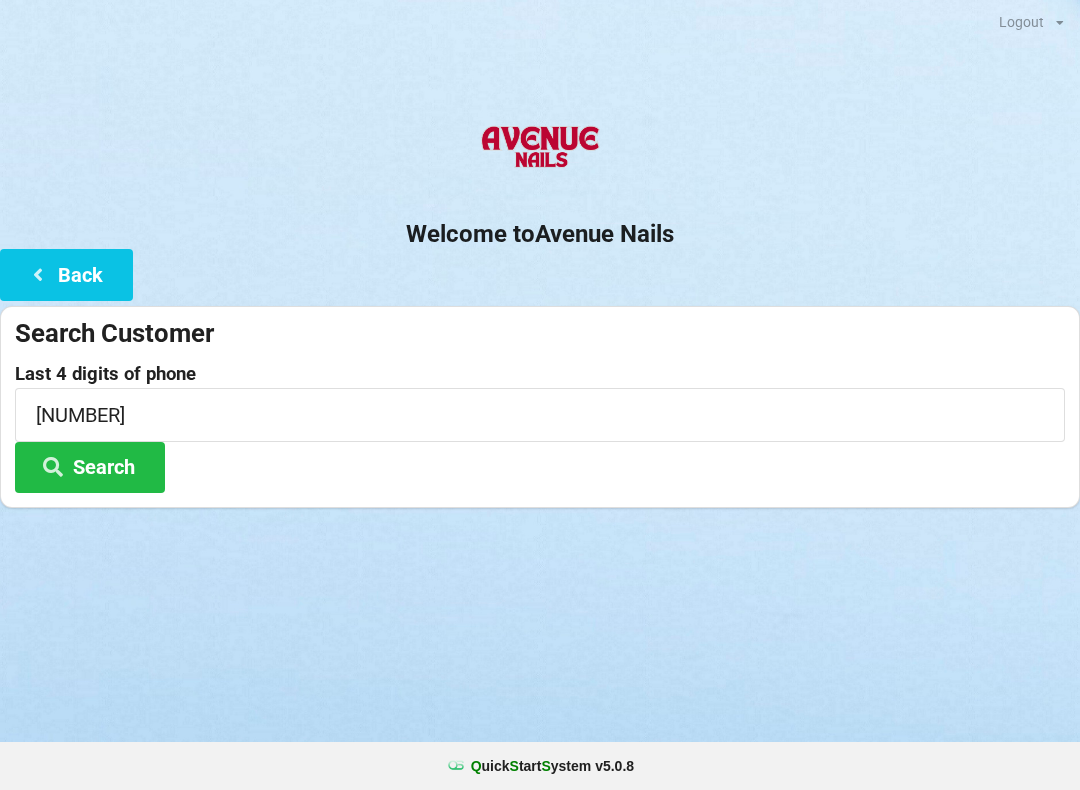 click on "Search" at bounding box center (90, 467) 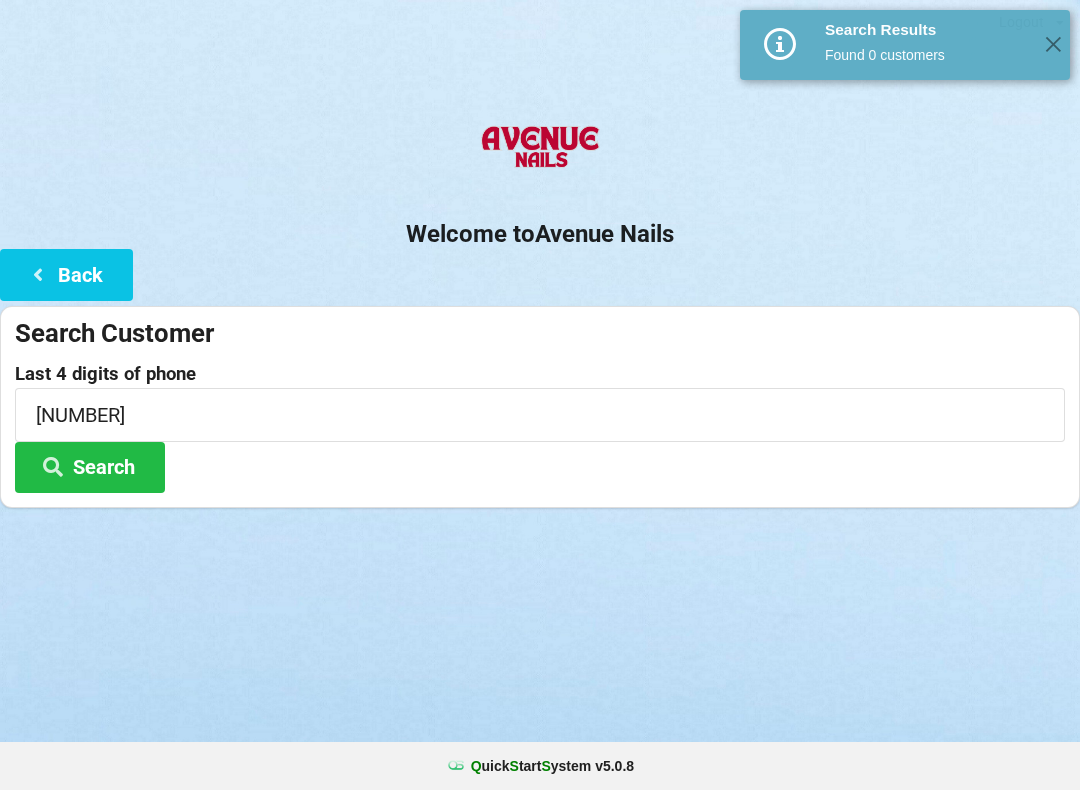 click on "Back" at bounding box center (66, 274) 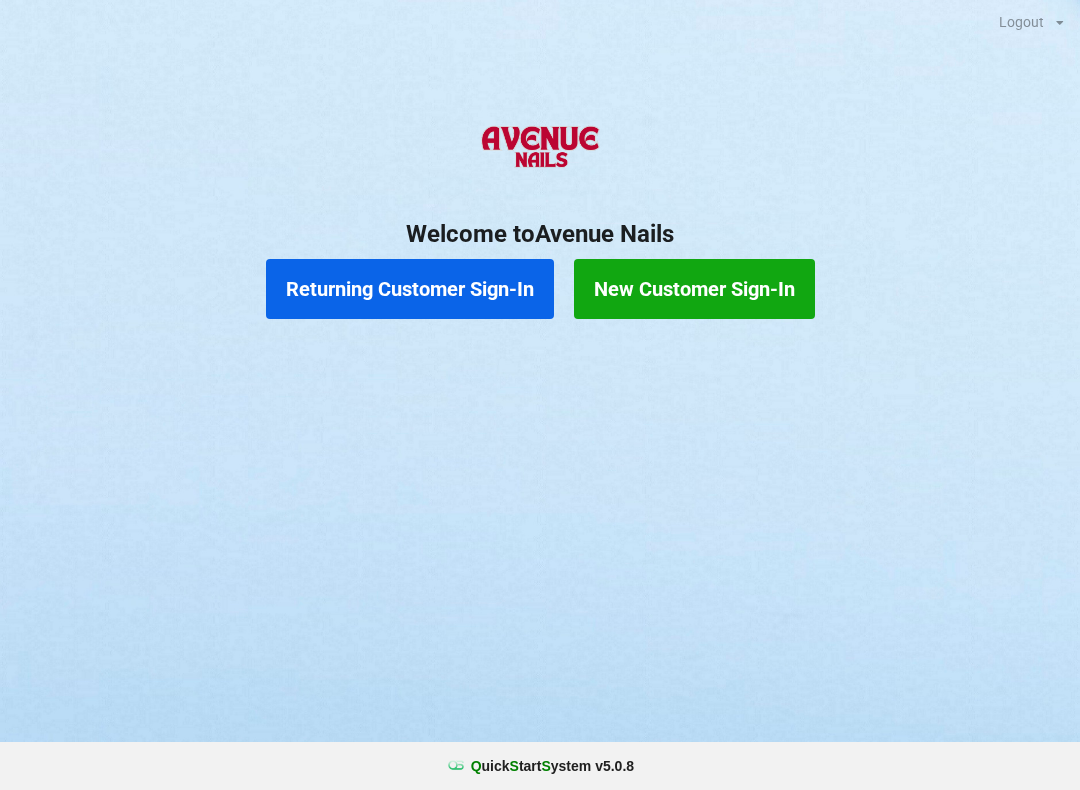 click on "Returning Customer Sign-In" at bounding box center [410, 289] 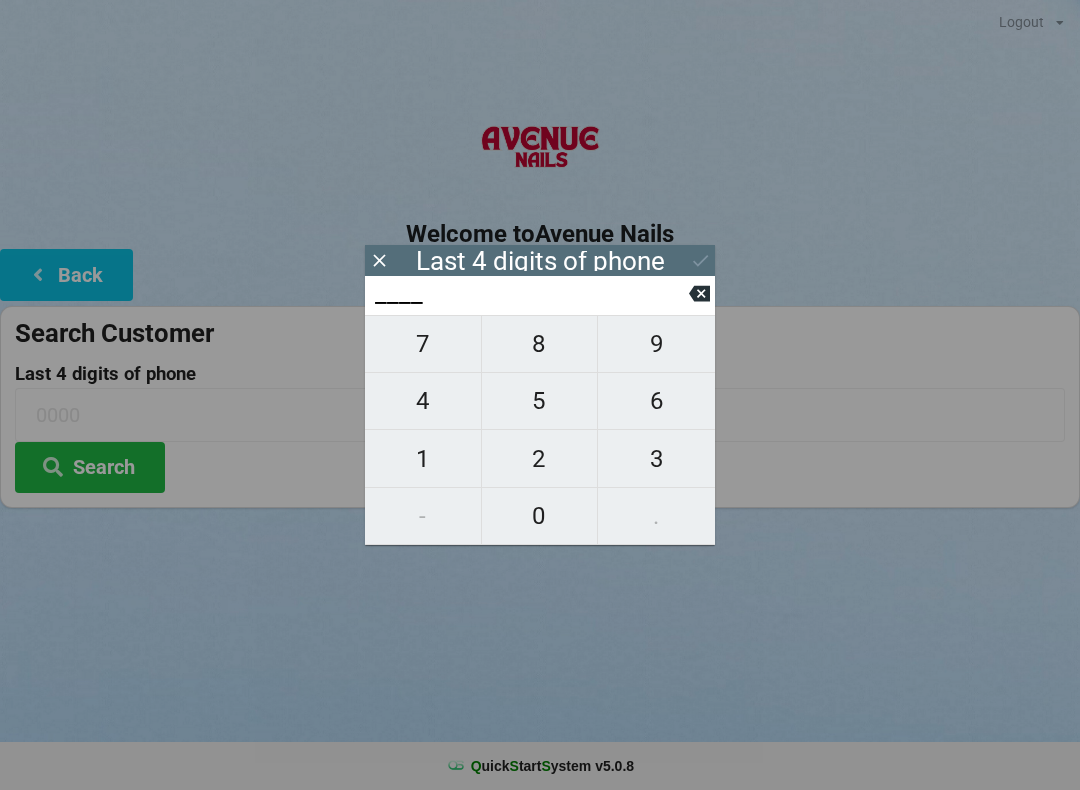 click on "8" at bounding box center [540, 344] 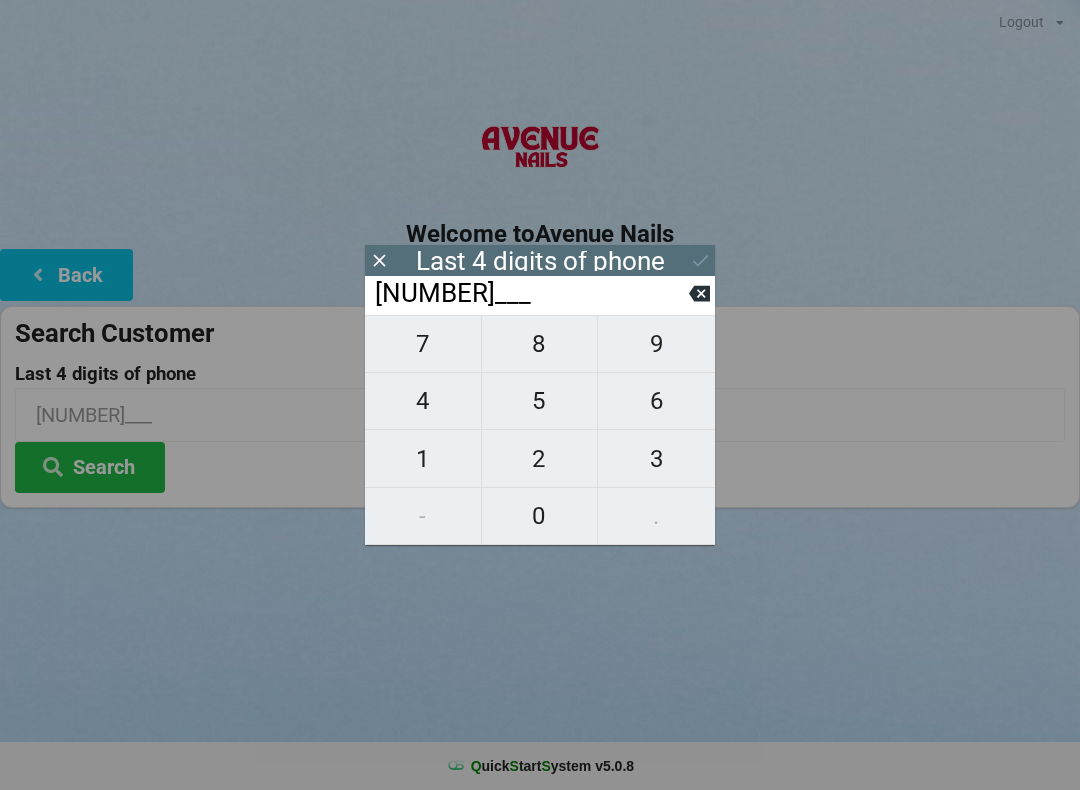 click on "4" at bounding box center (423, 401) 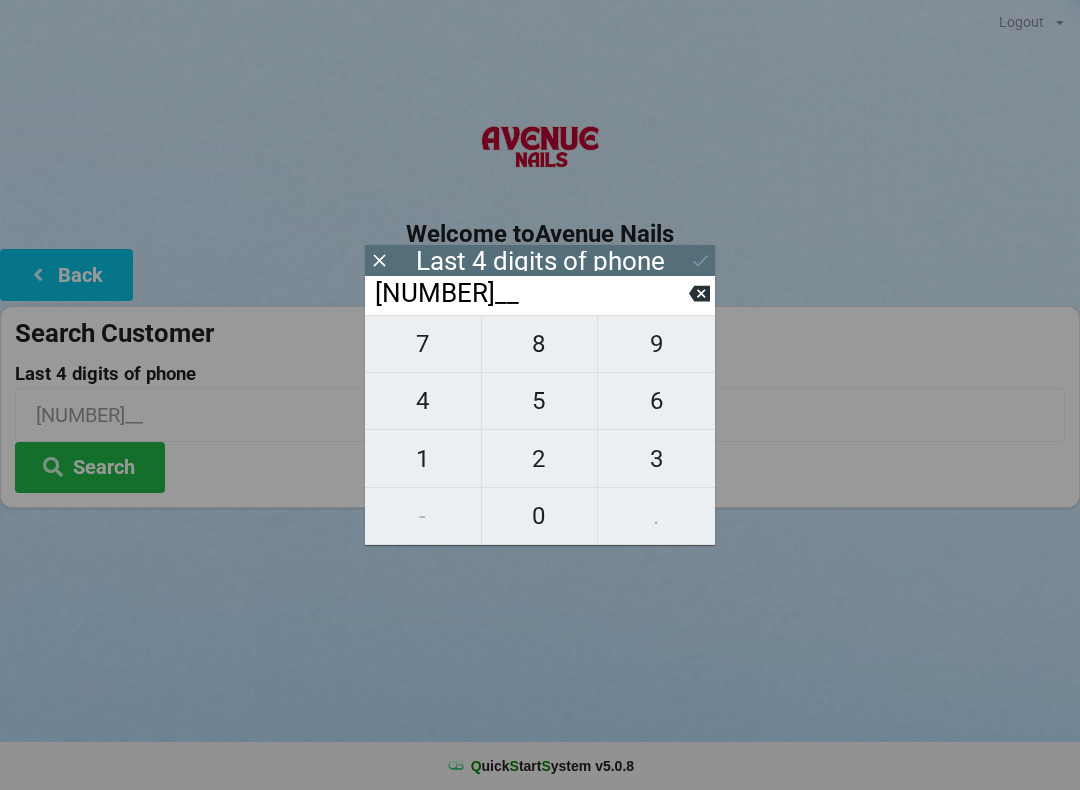 click on "3" at bounding box center [656, 459] 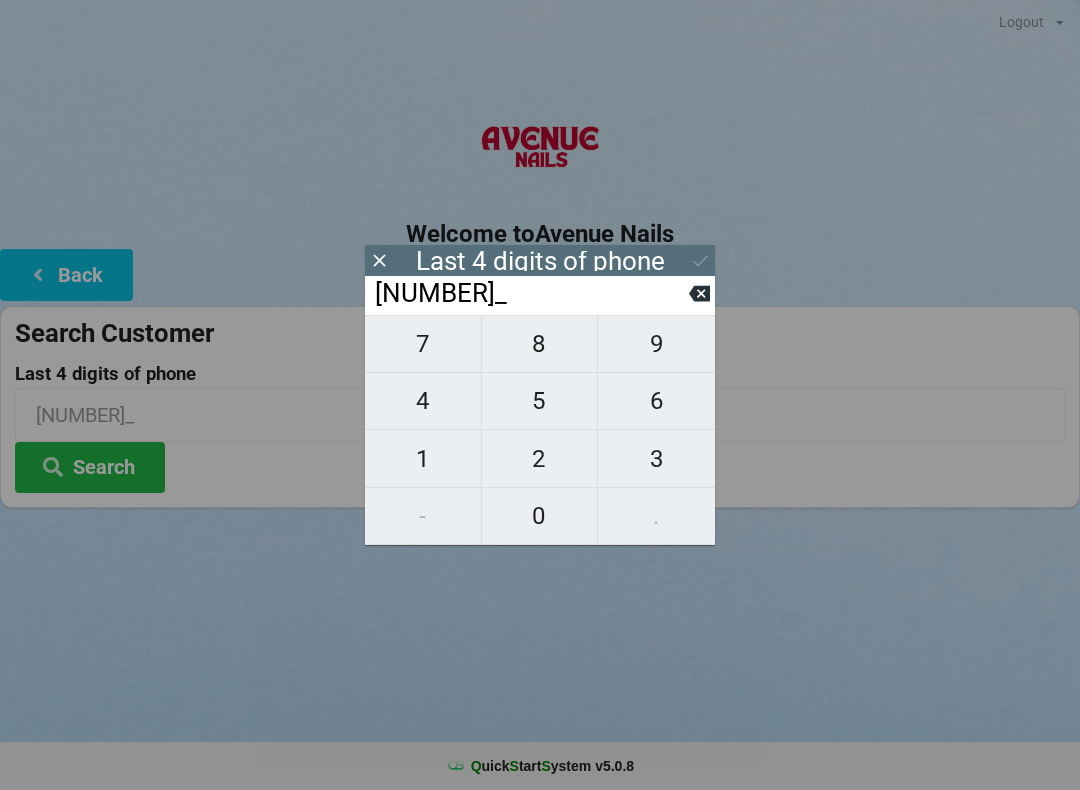 click 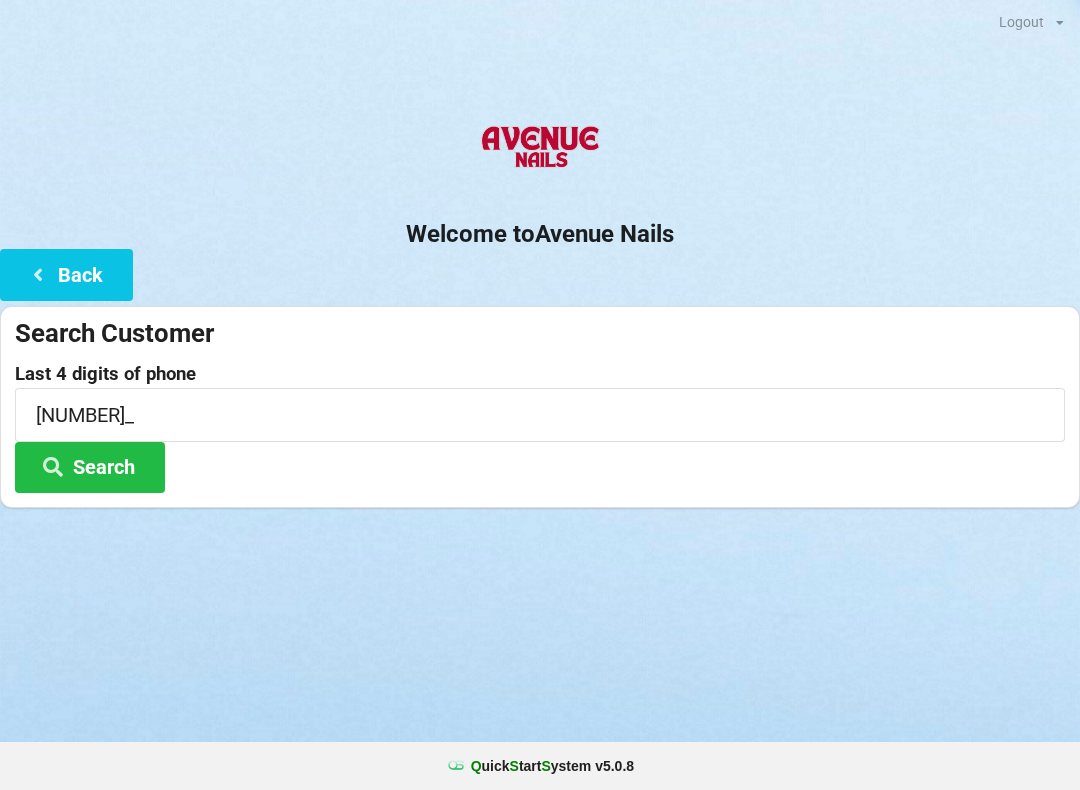 click on "Back" at bounding box center (66, 274) 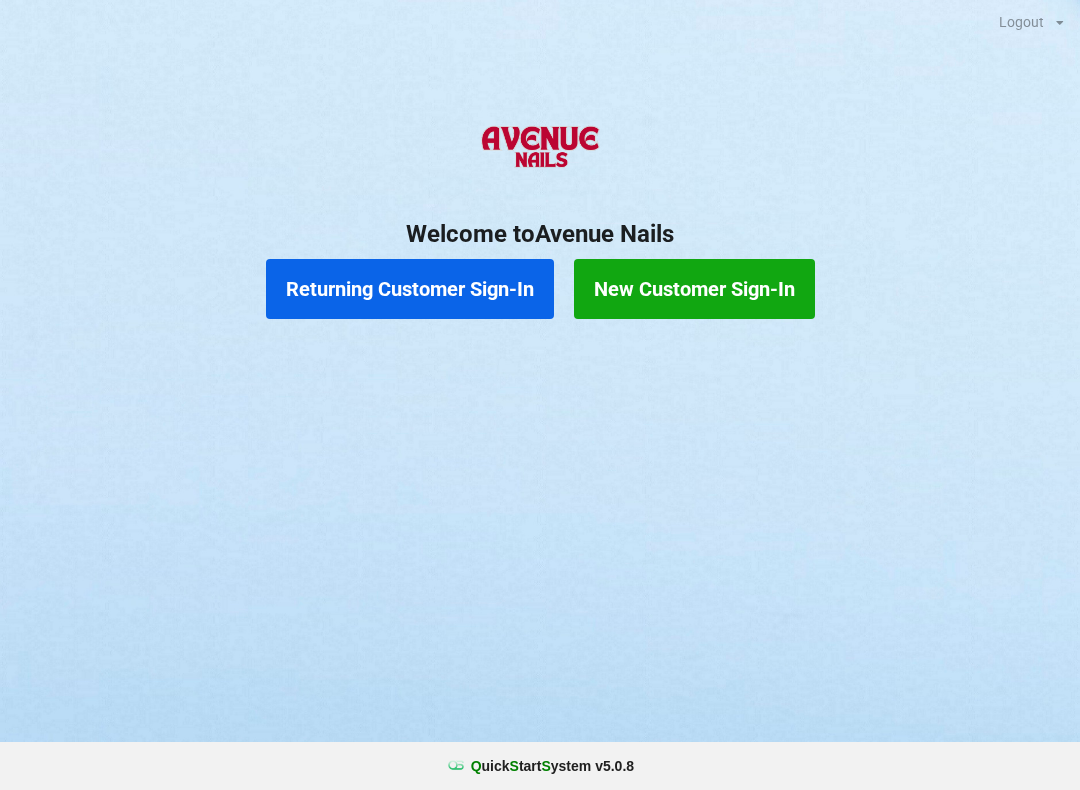 click on "New Customer Sign-In" at bounding box center [694, 289] 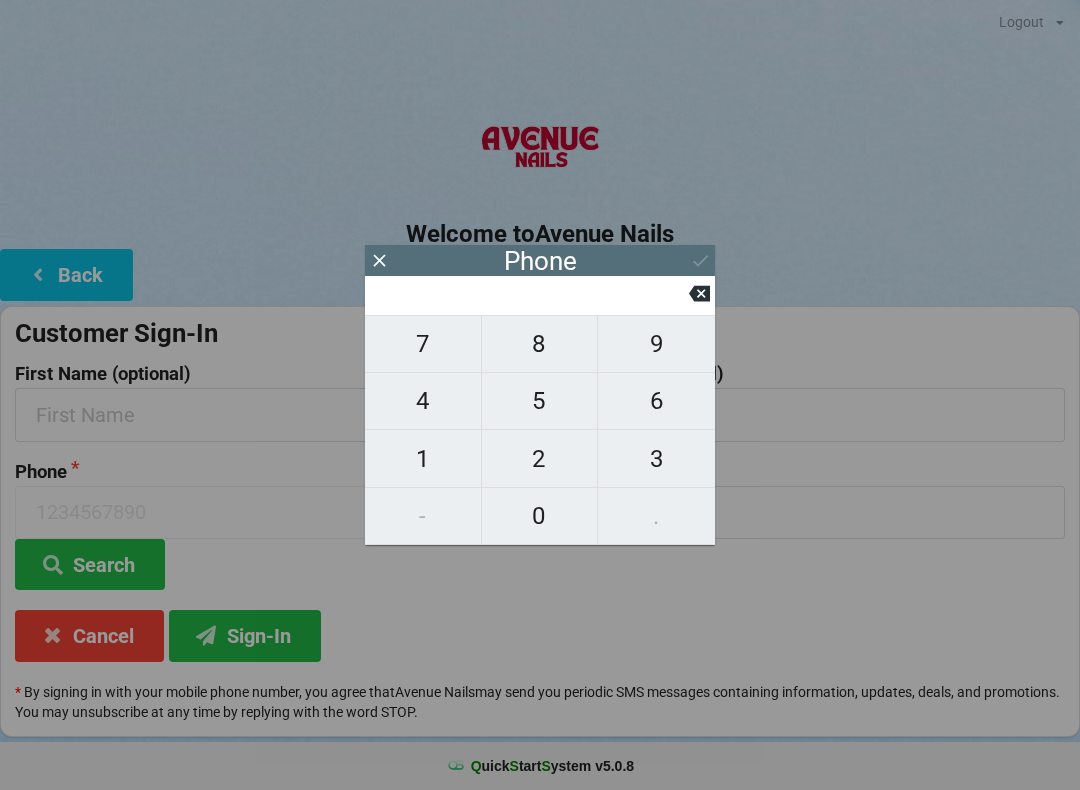 click on "8" at bounding box center (540, 344) 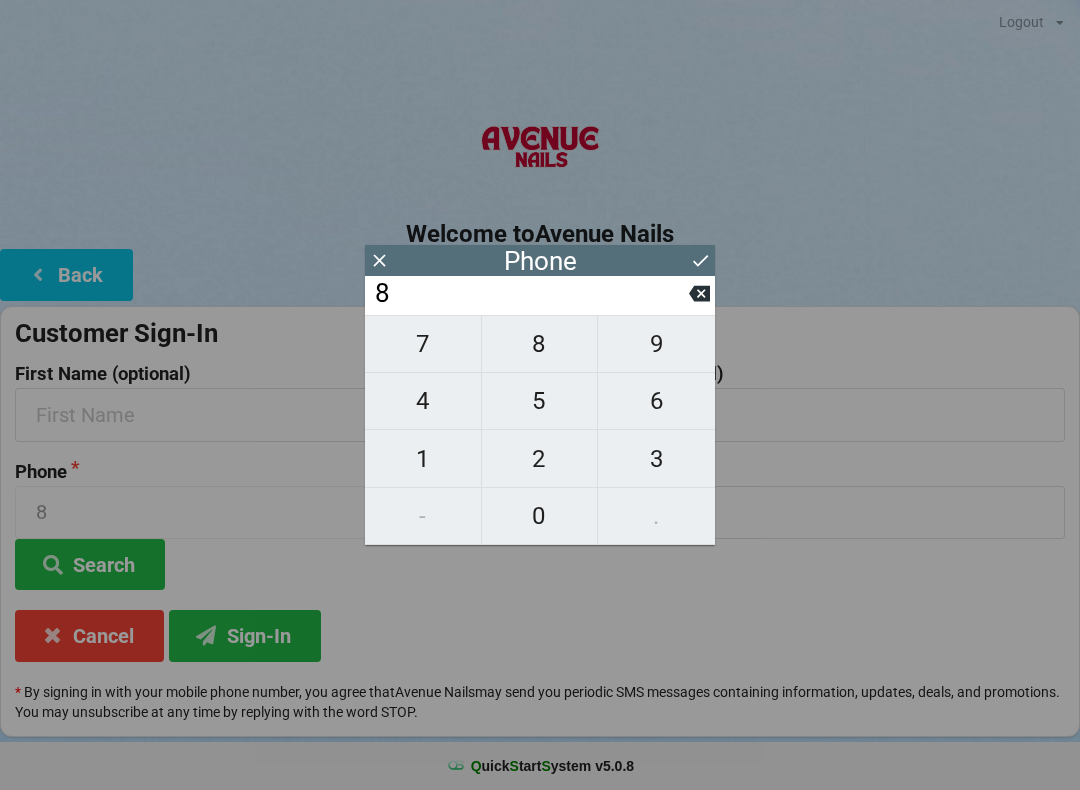 click on "4" at bounding box center [423, 401] 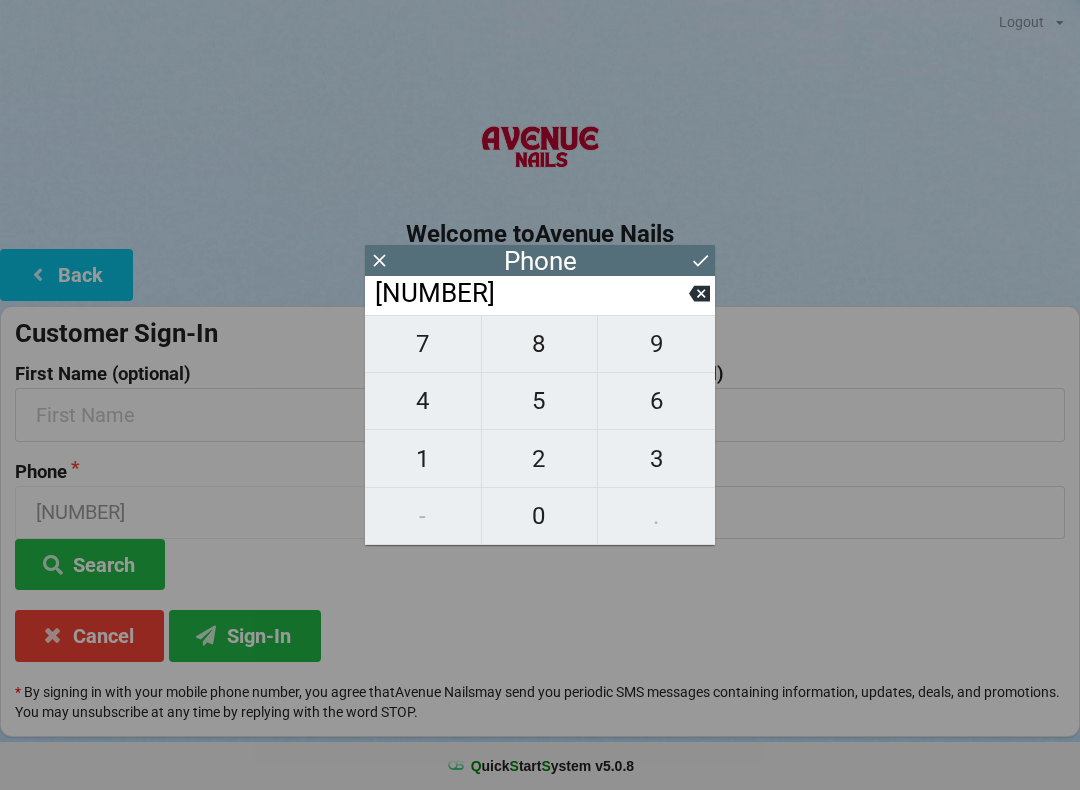 click on "3" at bounding box center [656, 459] 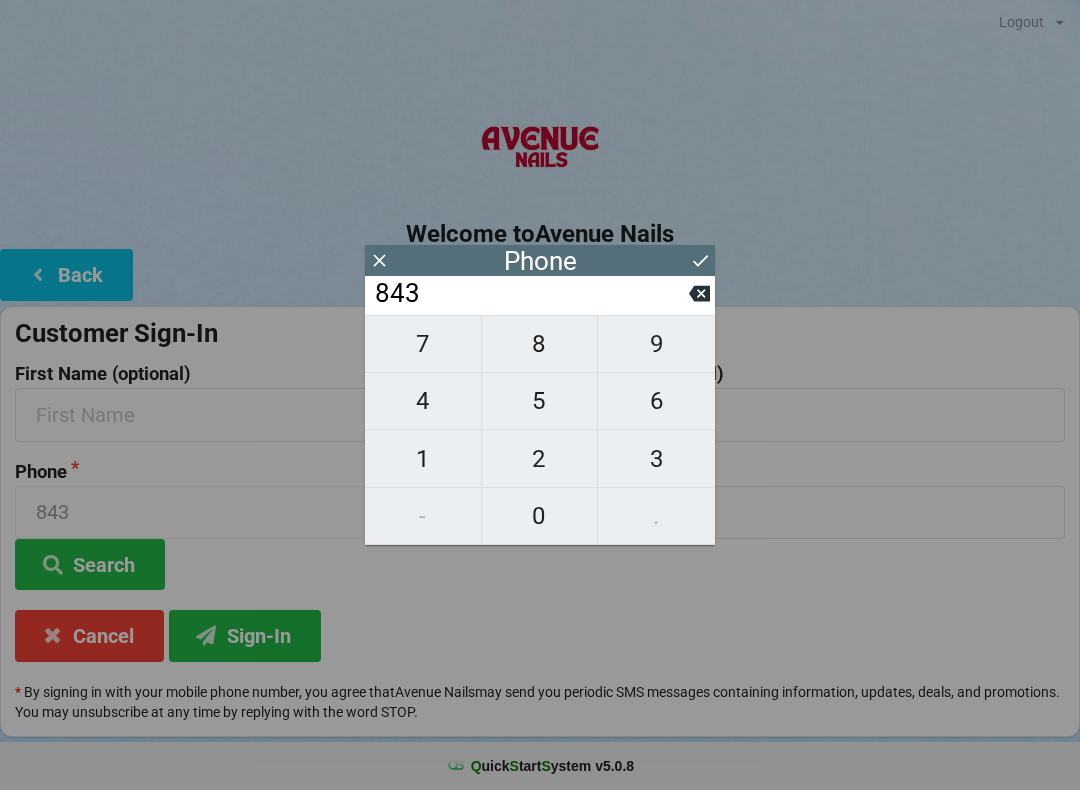 click on "8" at bounding box center [540, 344] 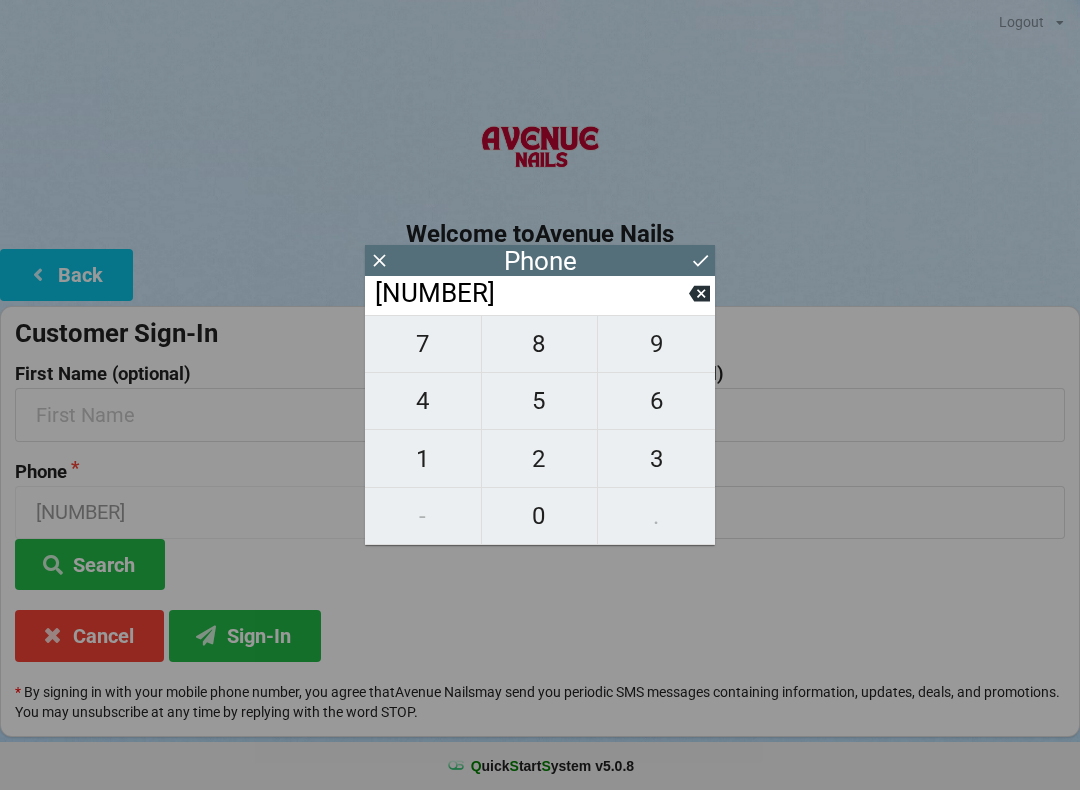 click on "4" at bounding box center [423, 401] 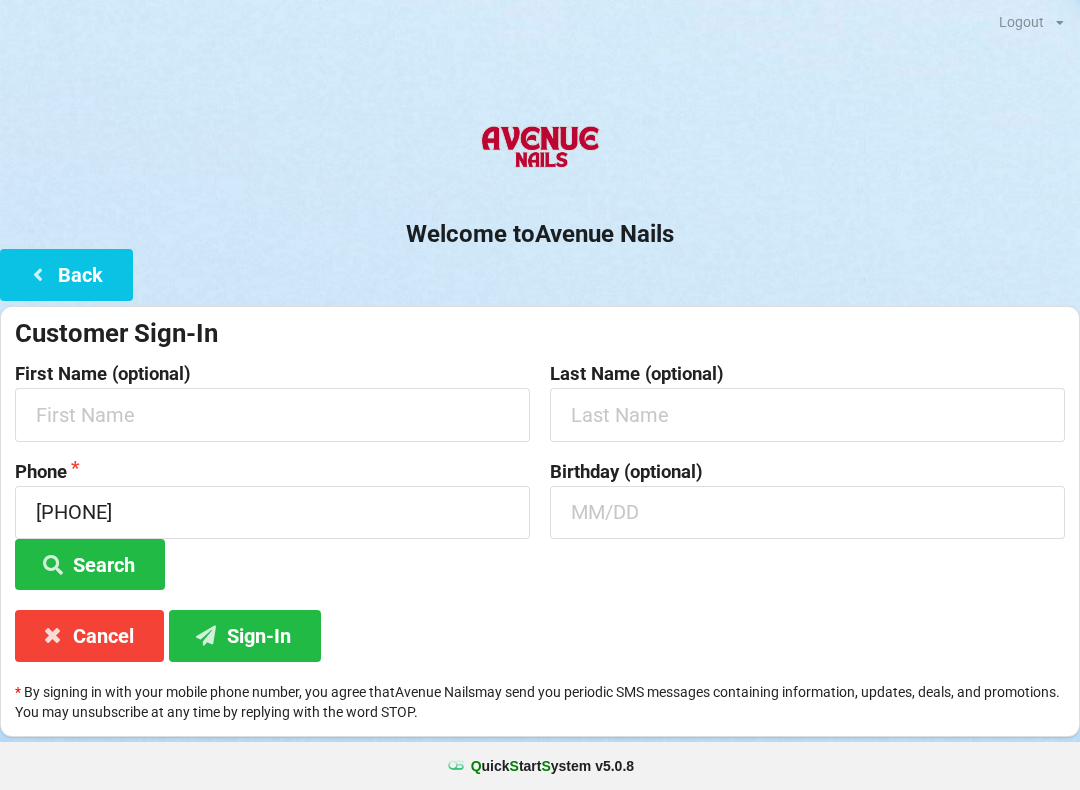 click on "Sign-In" at bounding box center (245, 635) 